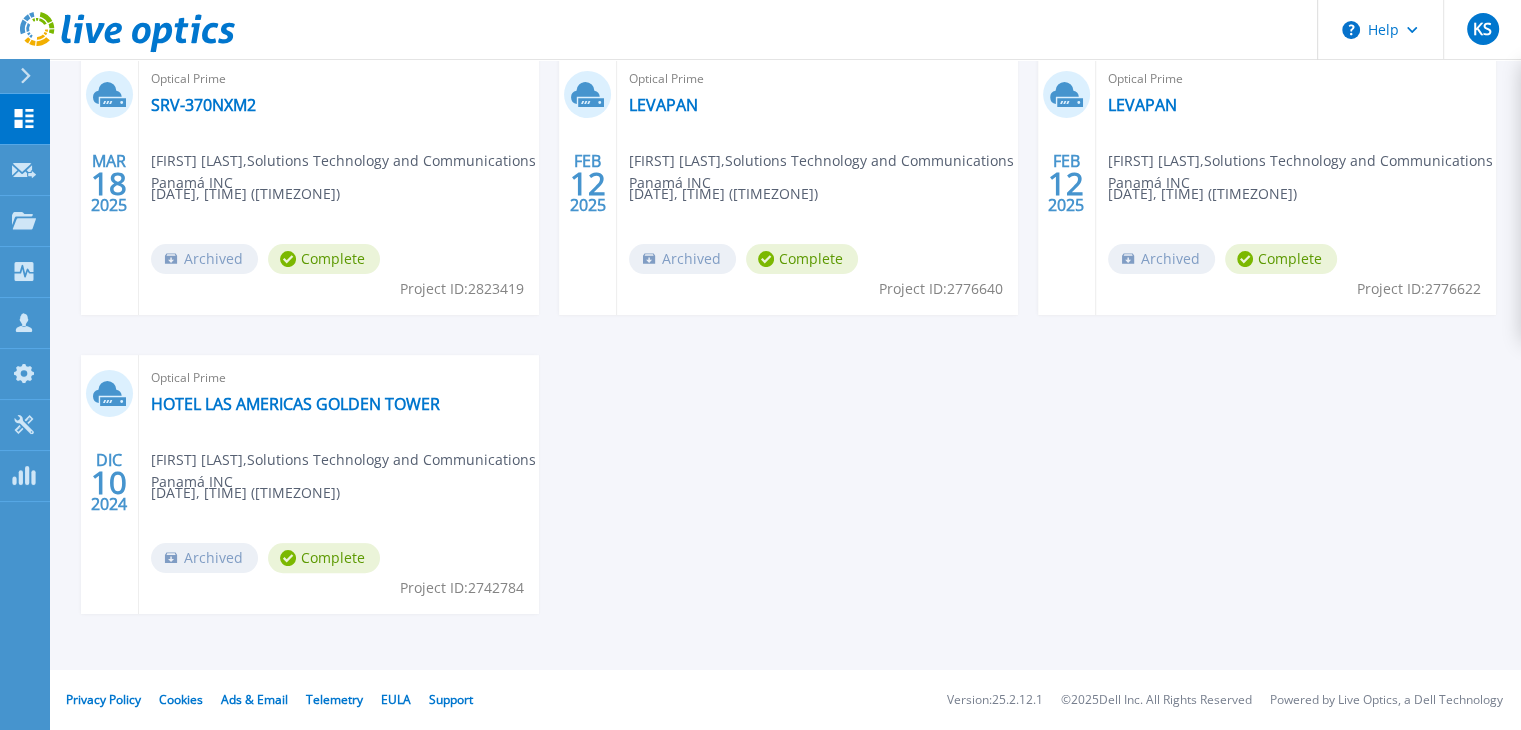 scroll, scrollTop: 0, scrollLeft: 0, axis: both 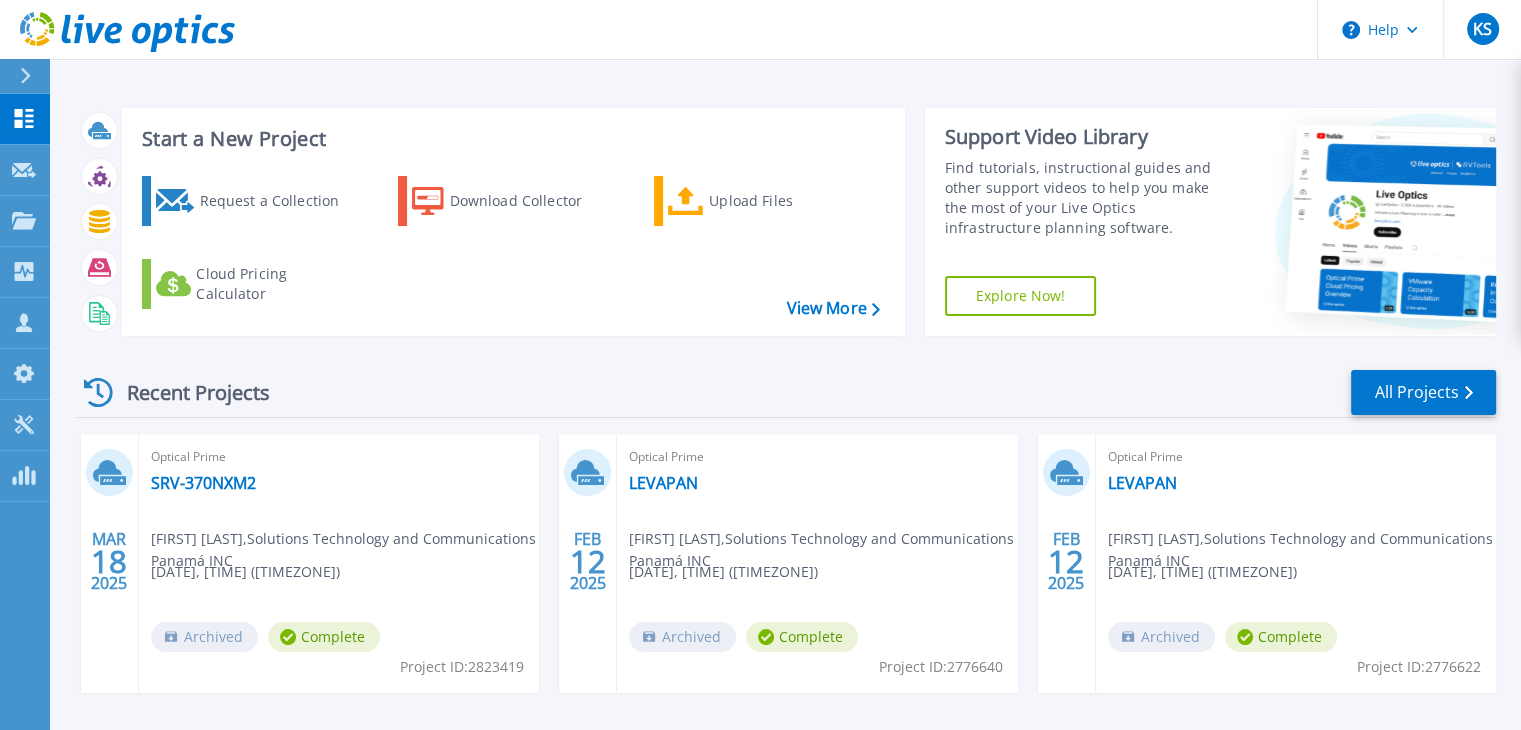 click 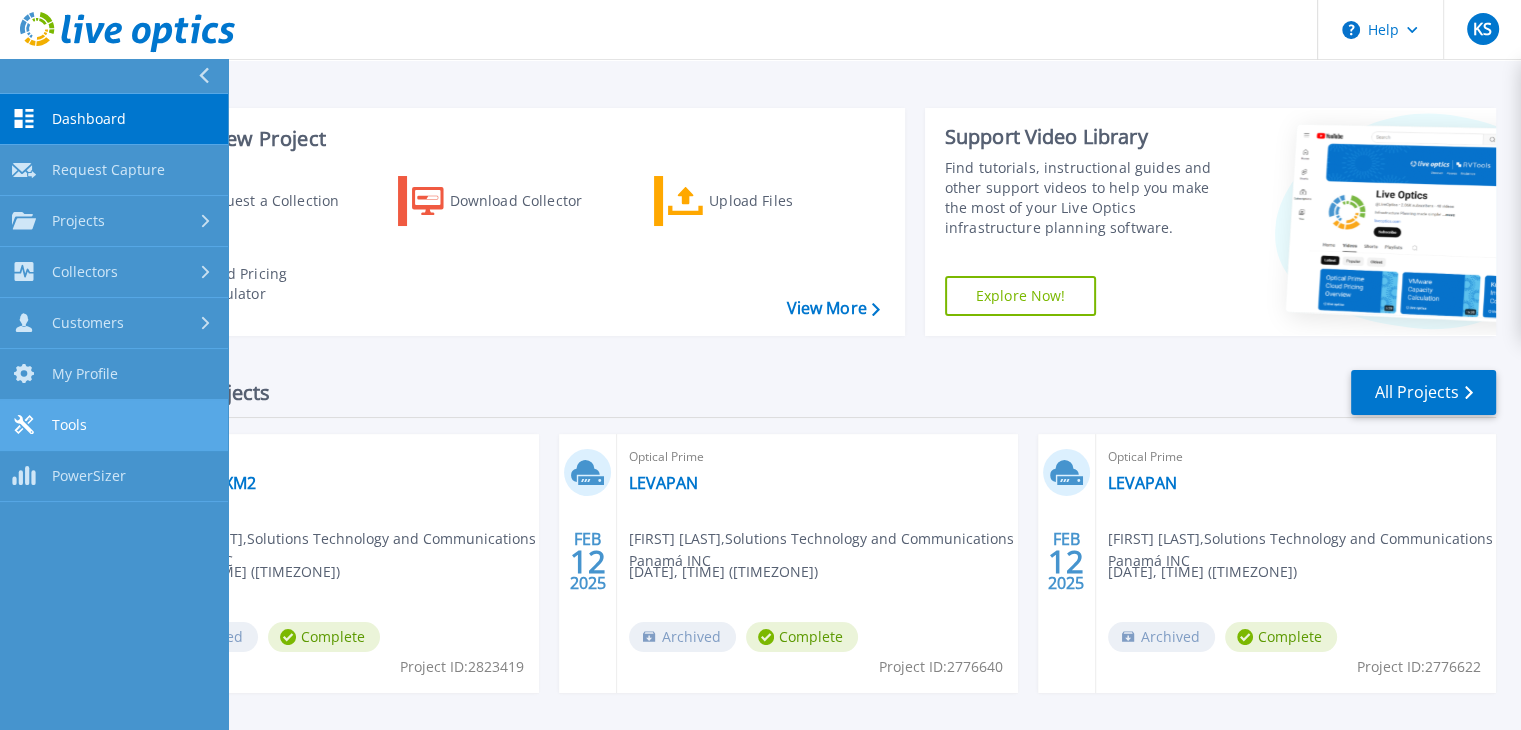 click on "Tools Tools" at bounding box center (114, 425) 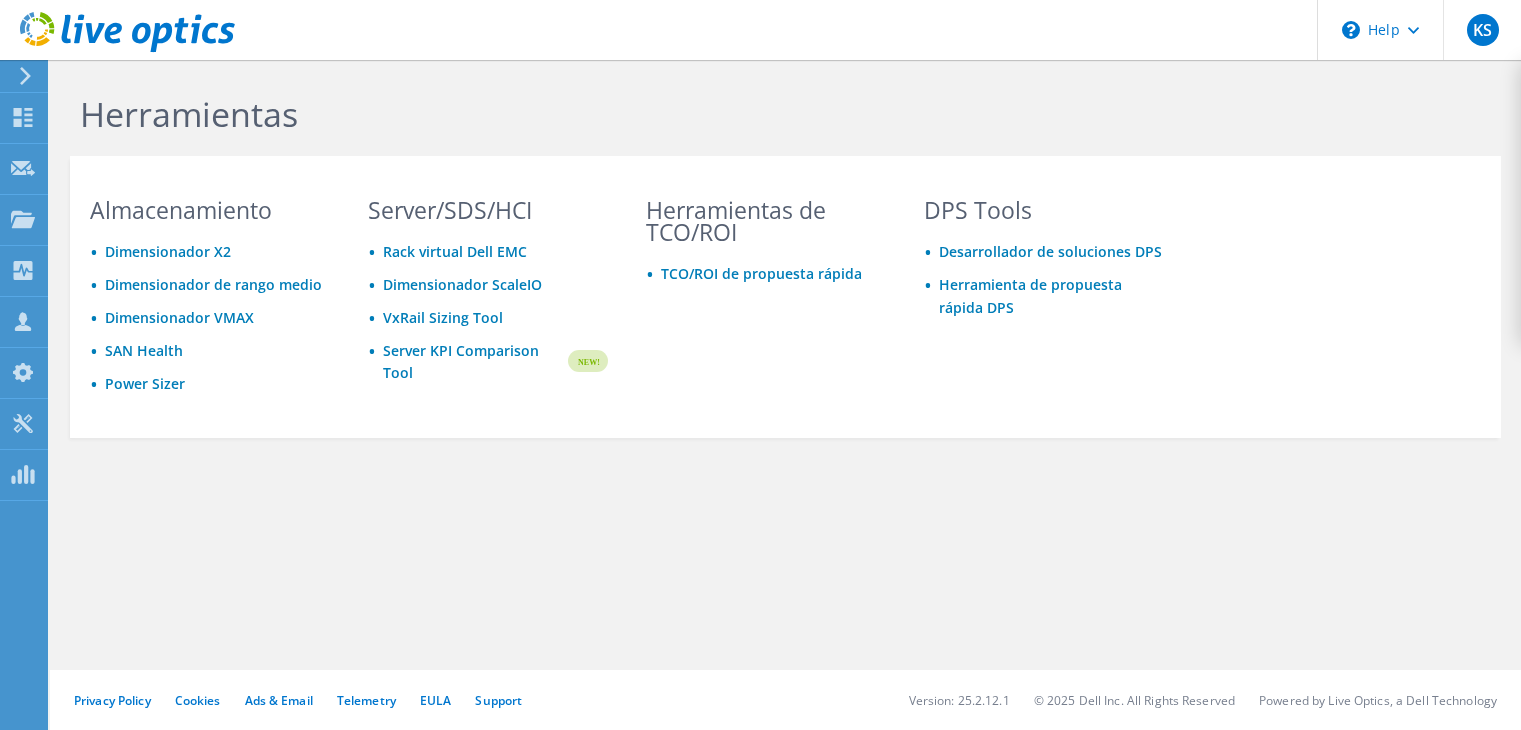 scroll, scrollTop: 0, scrollLeft: 0, axis: both 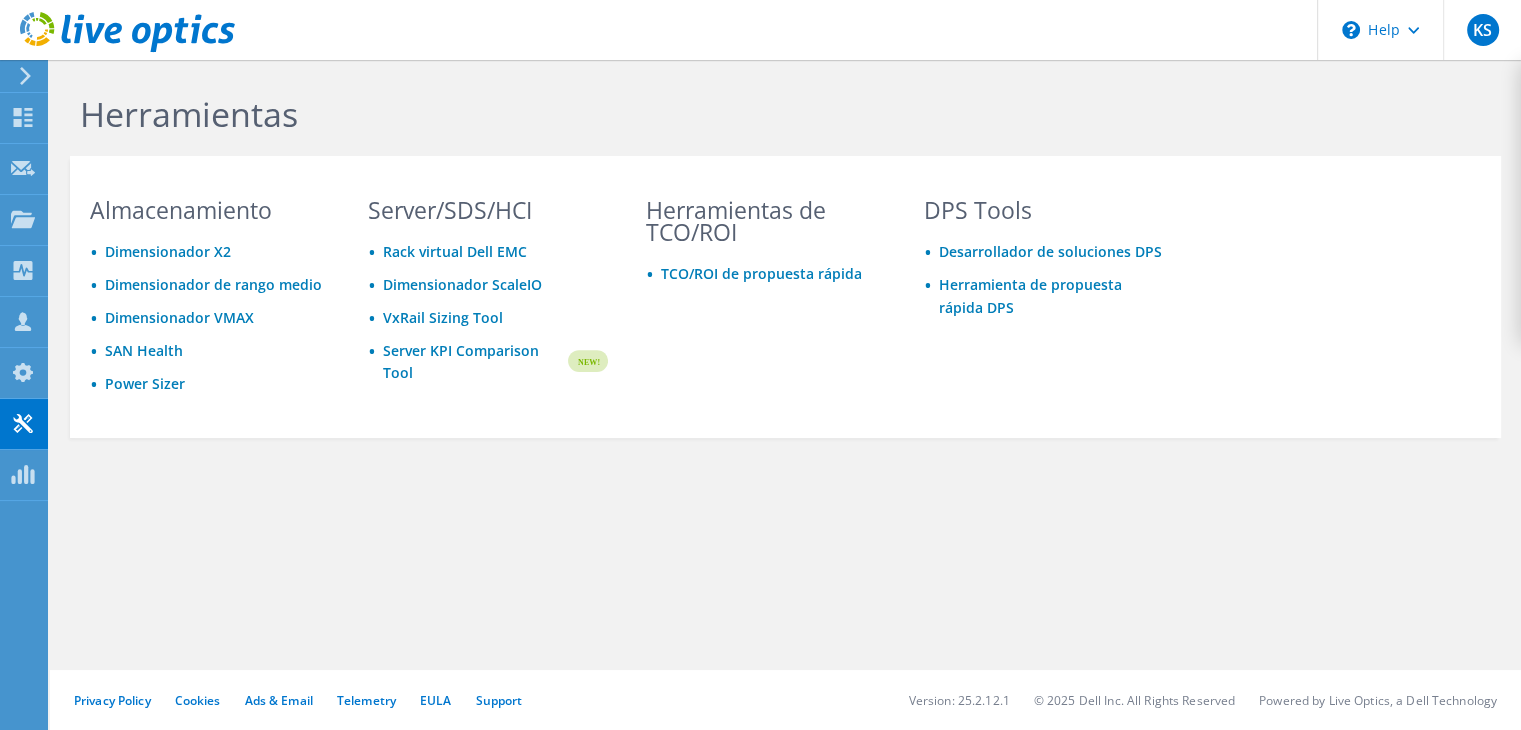 click 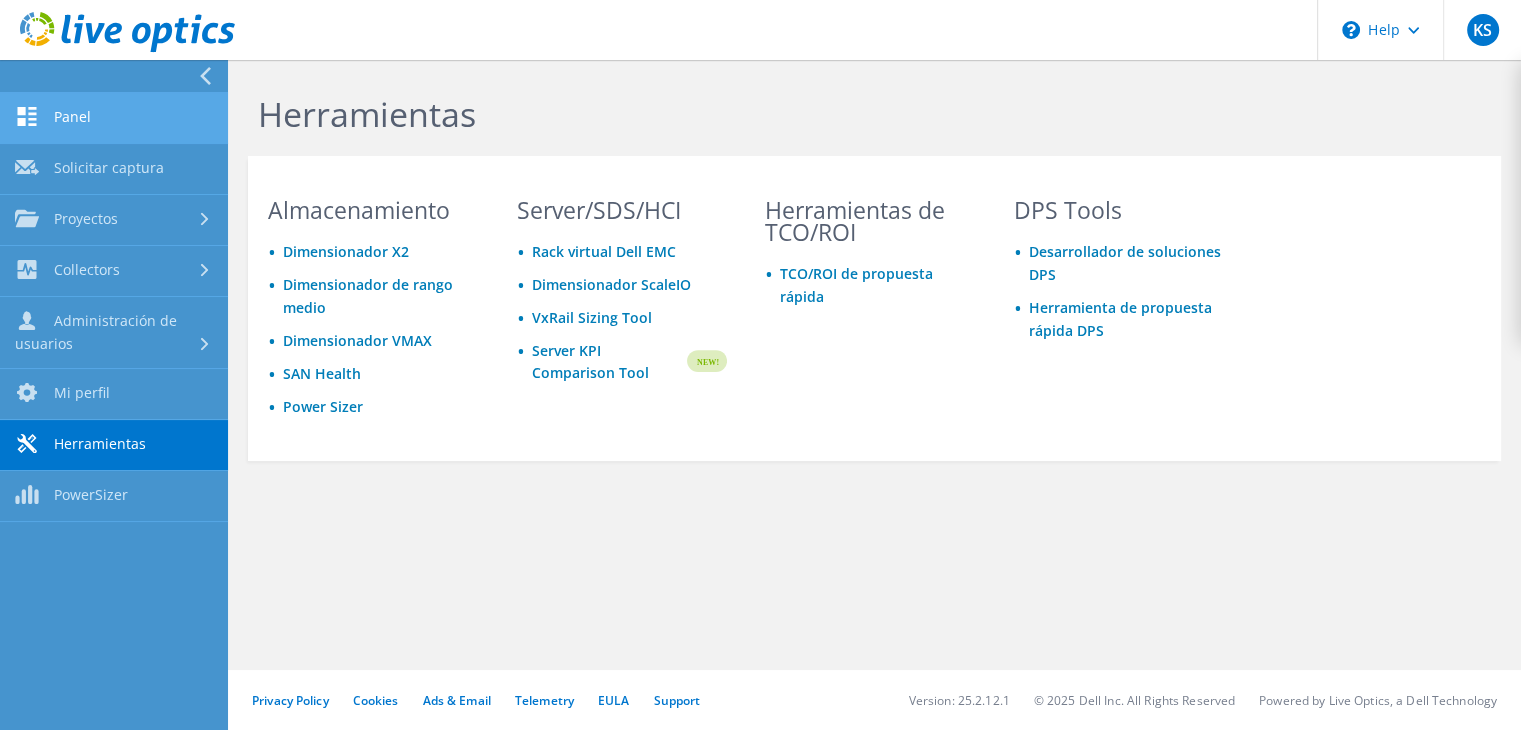 click on "Panel" at bounding box center [114, 118] 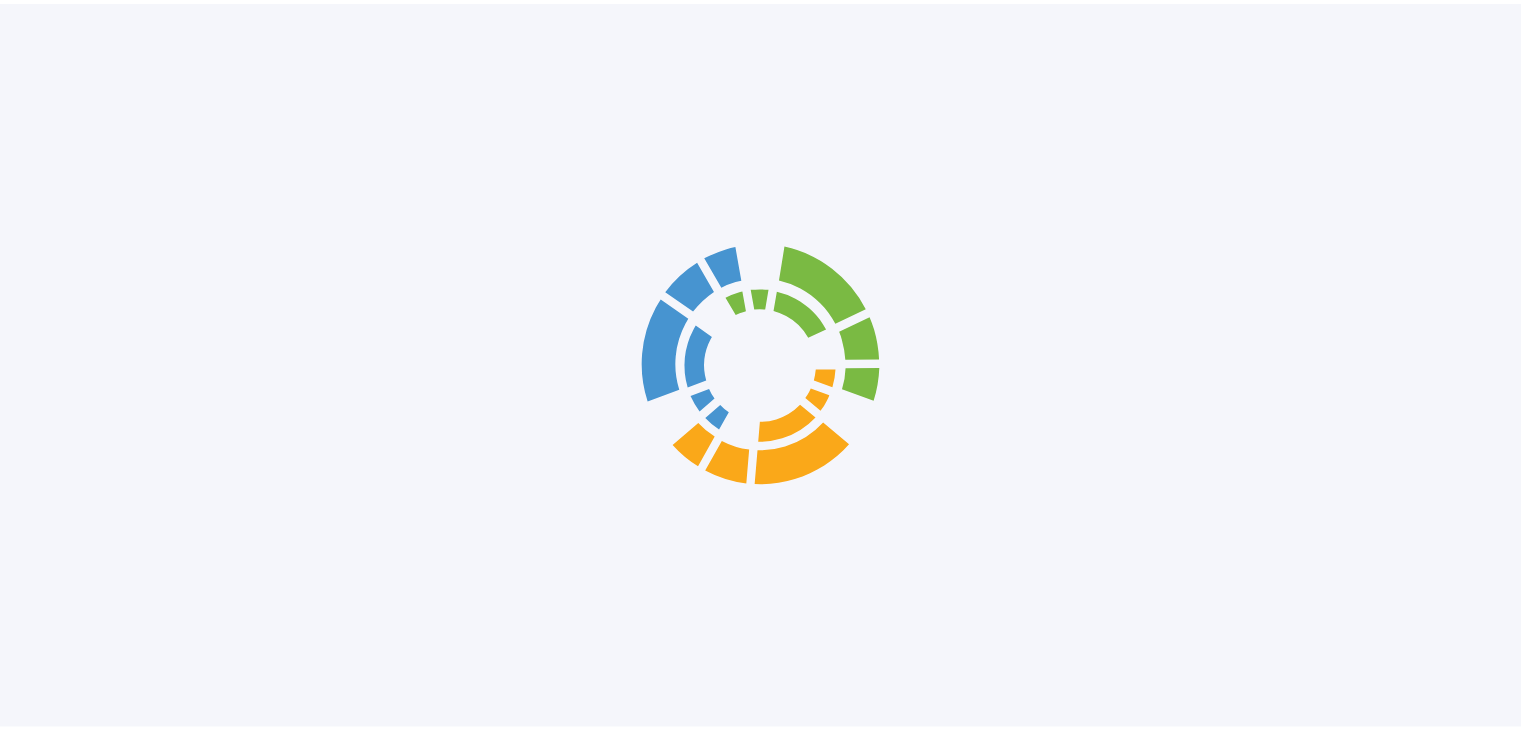 scroll, scrollTop: 0, scrollLeft: 0, axis: both 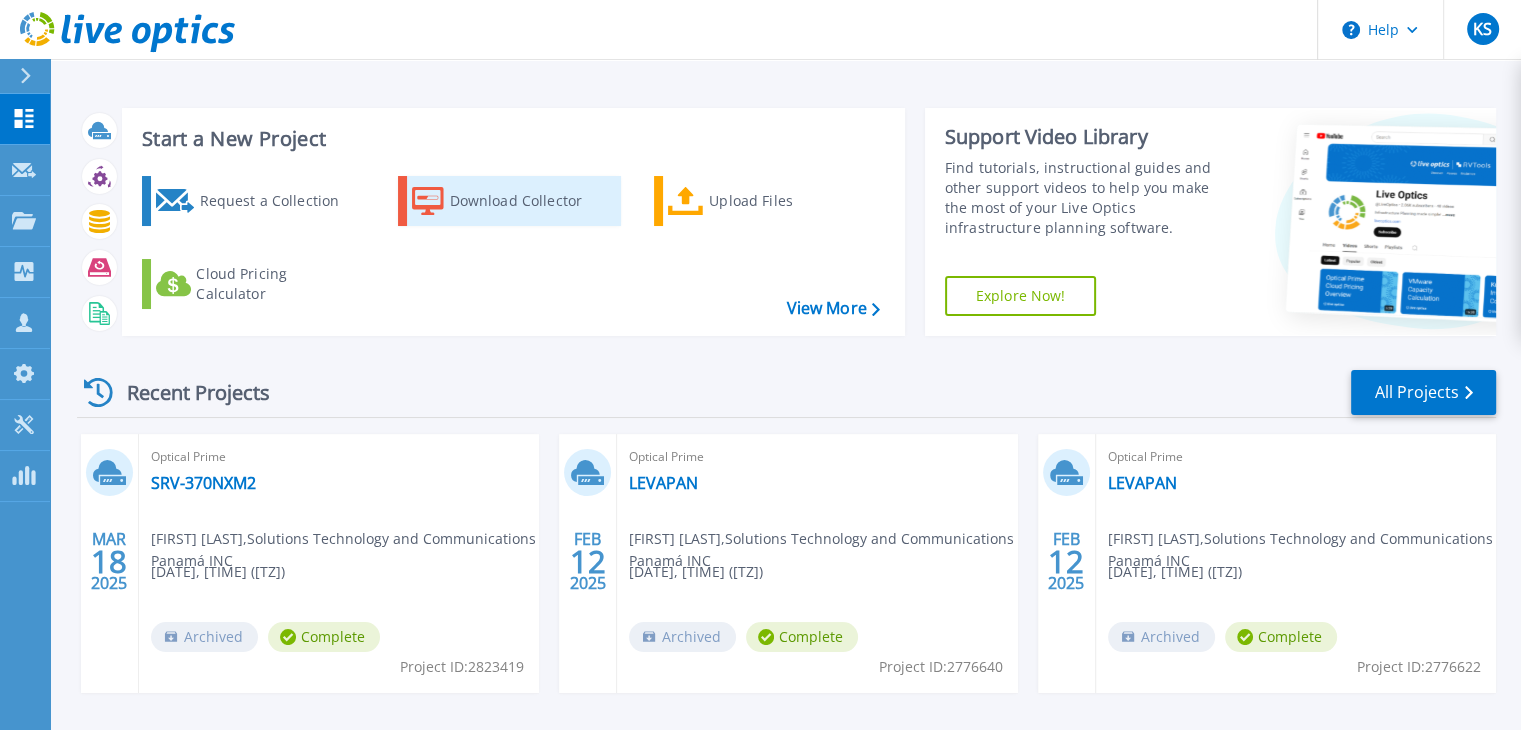 click on "Download Collector" at bounding box center (530, 201) 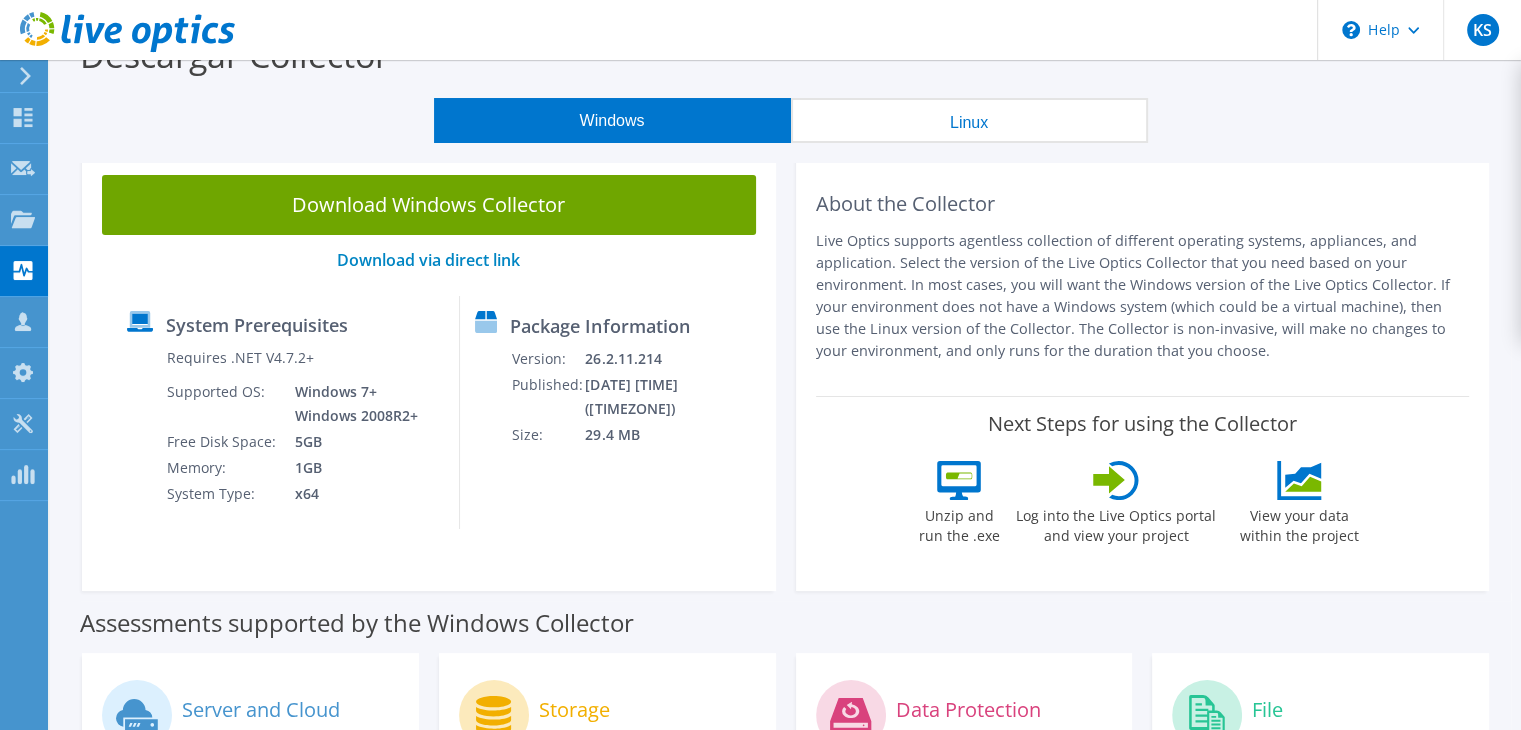 scroll, scrollTop: 0, scrollLeft: 0, axis: both 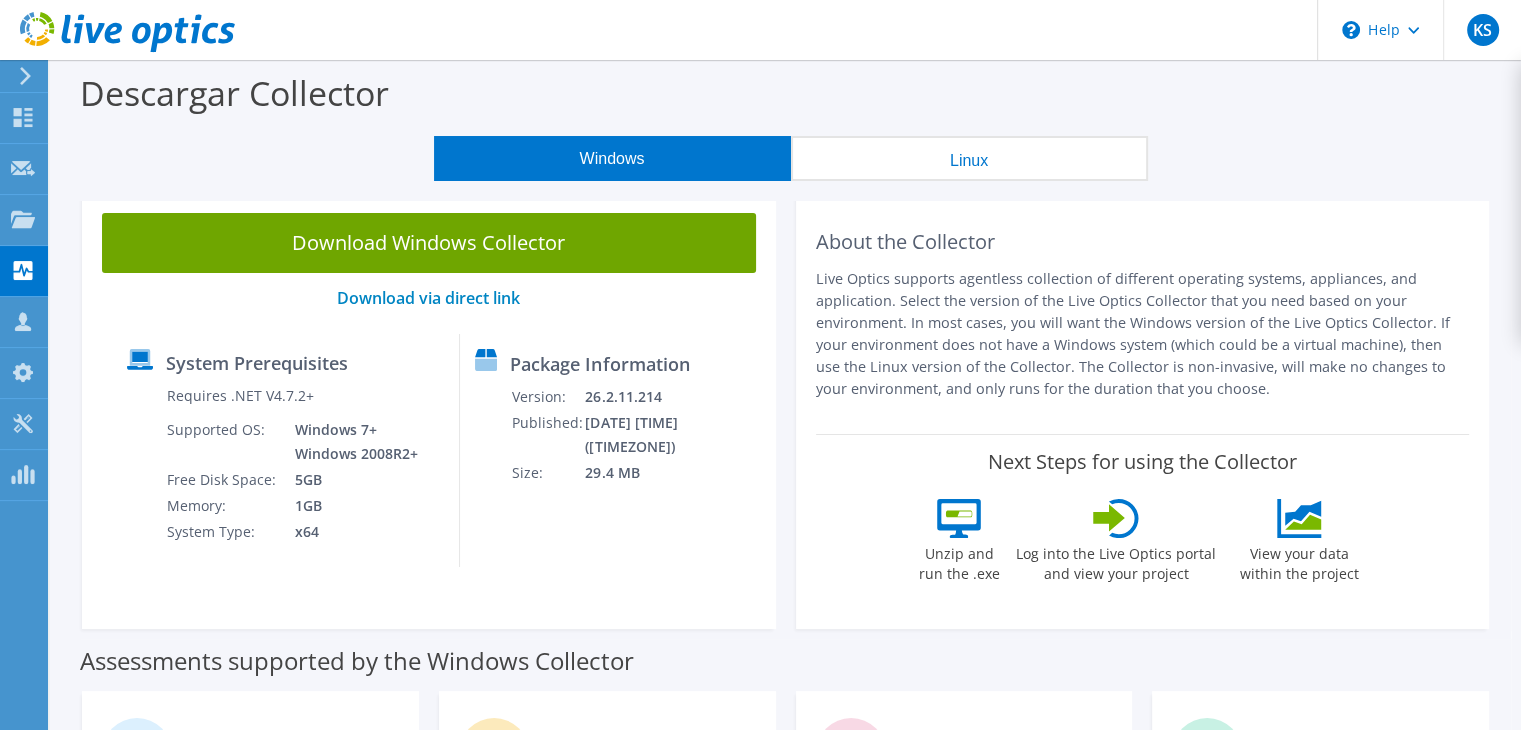 click on "Descargar Collector
Windows
Linux
Download Windows Collector
Download via direct link
System Prerequisites
Requires .NET V4.7.2+
Supported OS:
Windows 7+ Windows 2008R2+
Free Disk Space: 5GB Memory:" at bounding box center (785, 819) 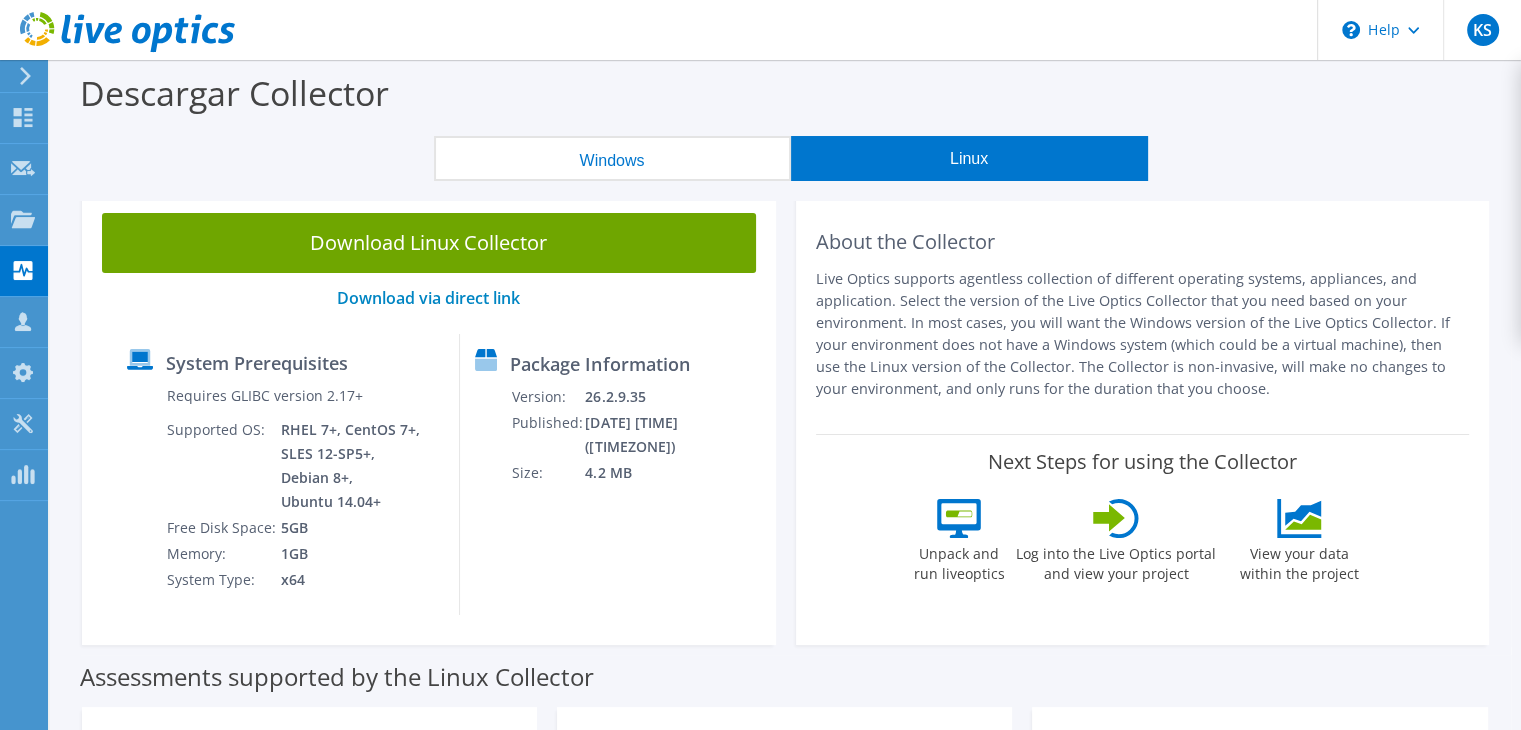 click on "Windows" at bounding box center [612, 158] 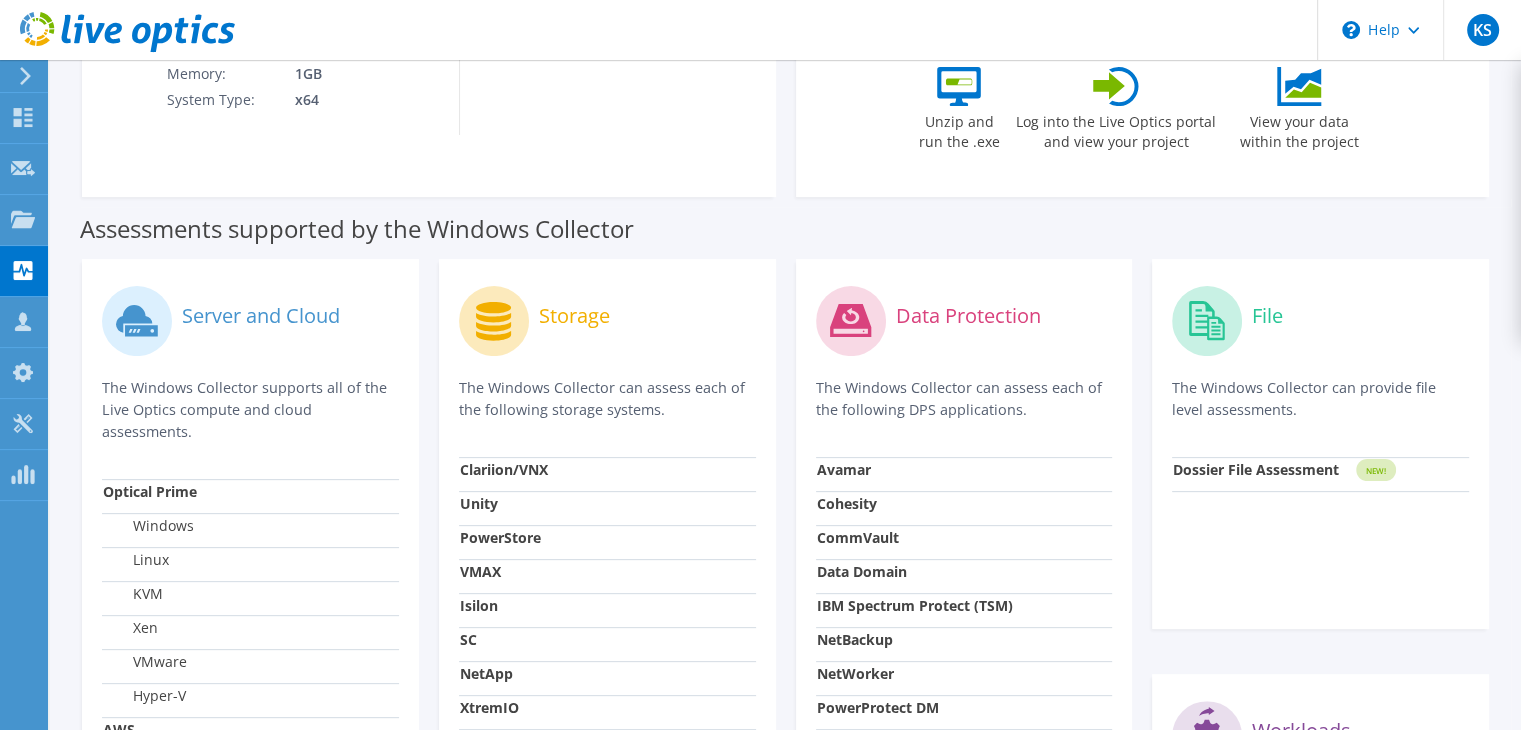 scroll, scrollTop: 434, scrollLeft: 0, axis: vertical 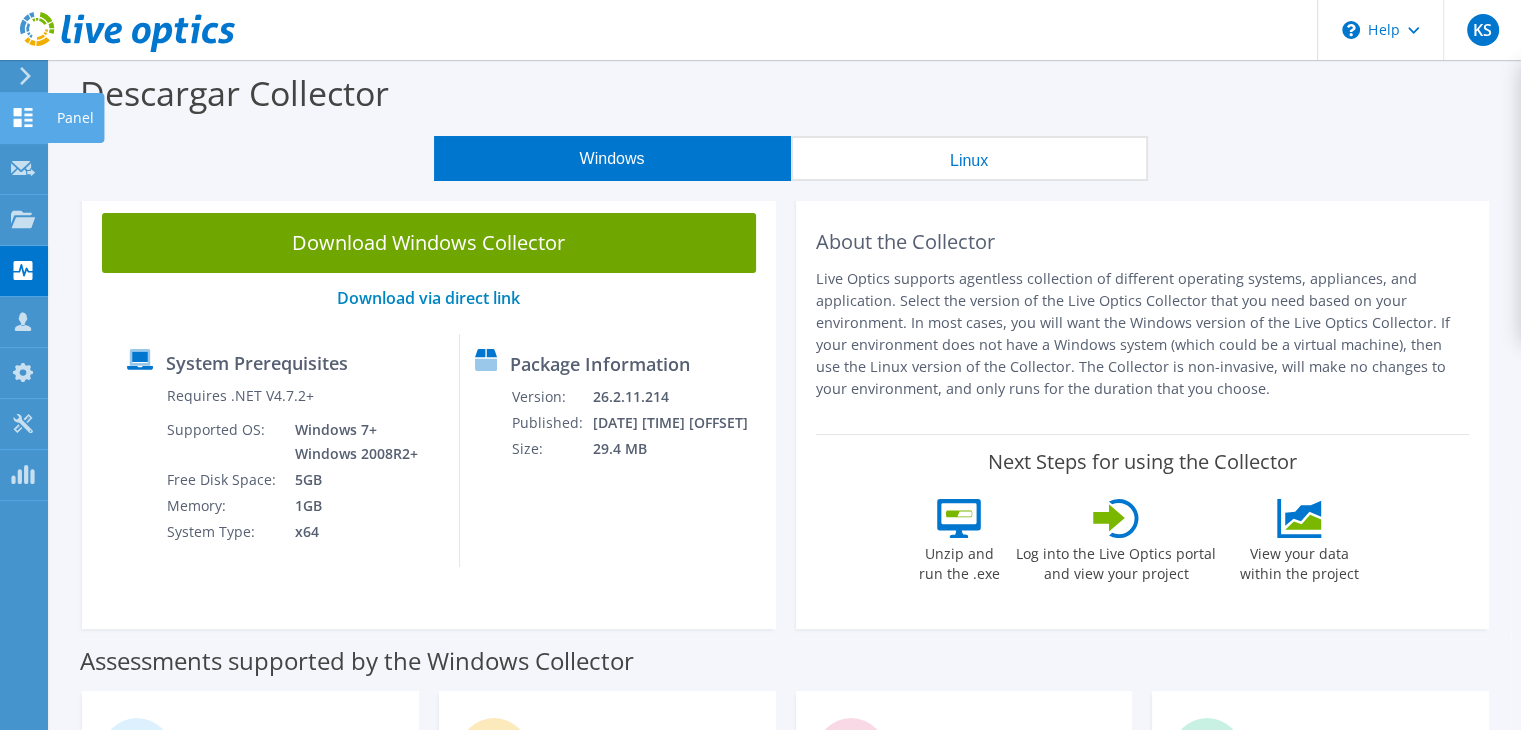 click 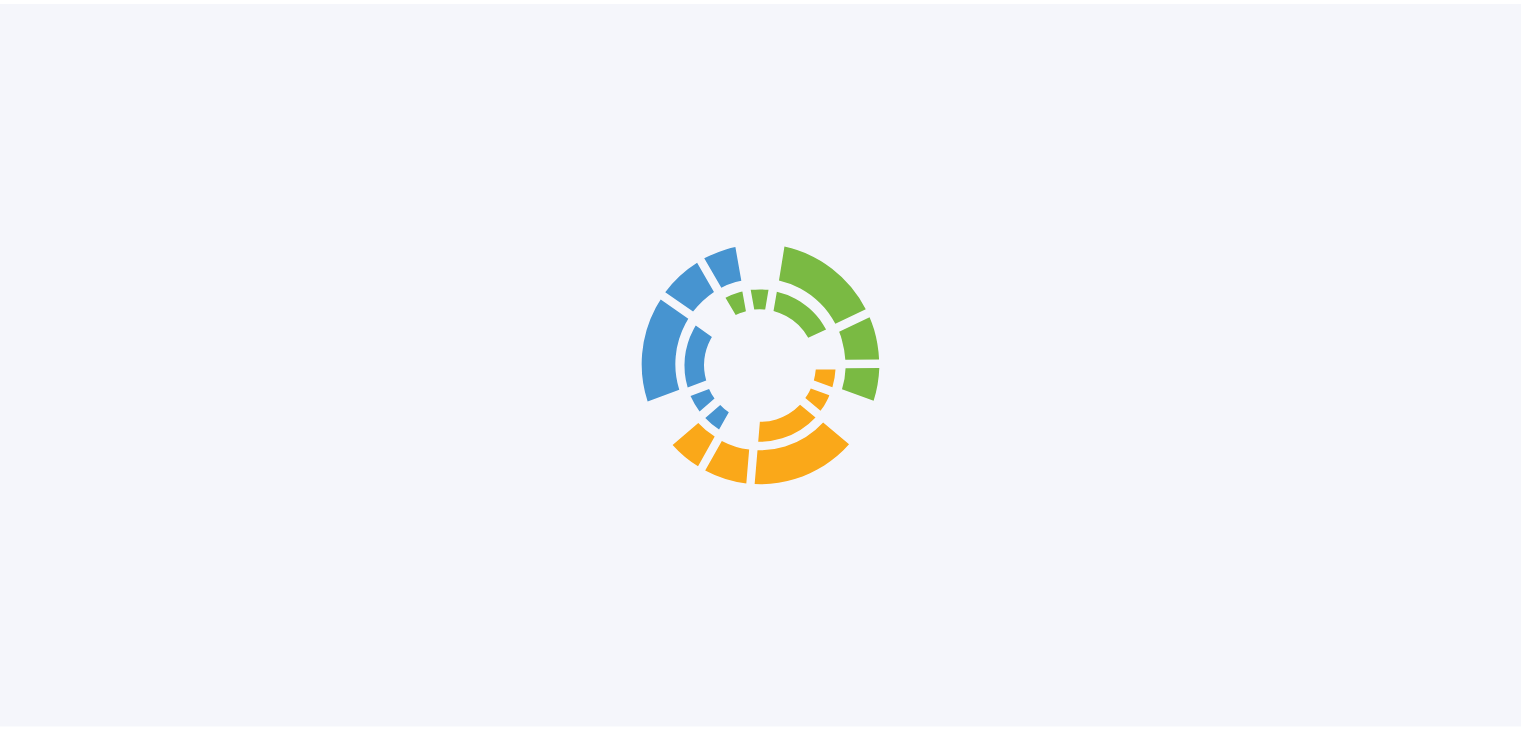 scroll, scrollTop: 0, scrollLeft: 0, axis: both 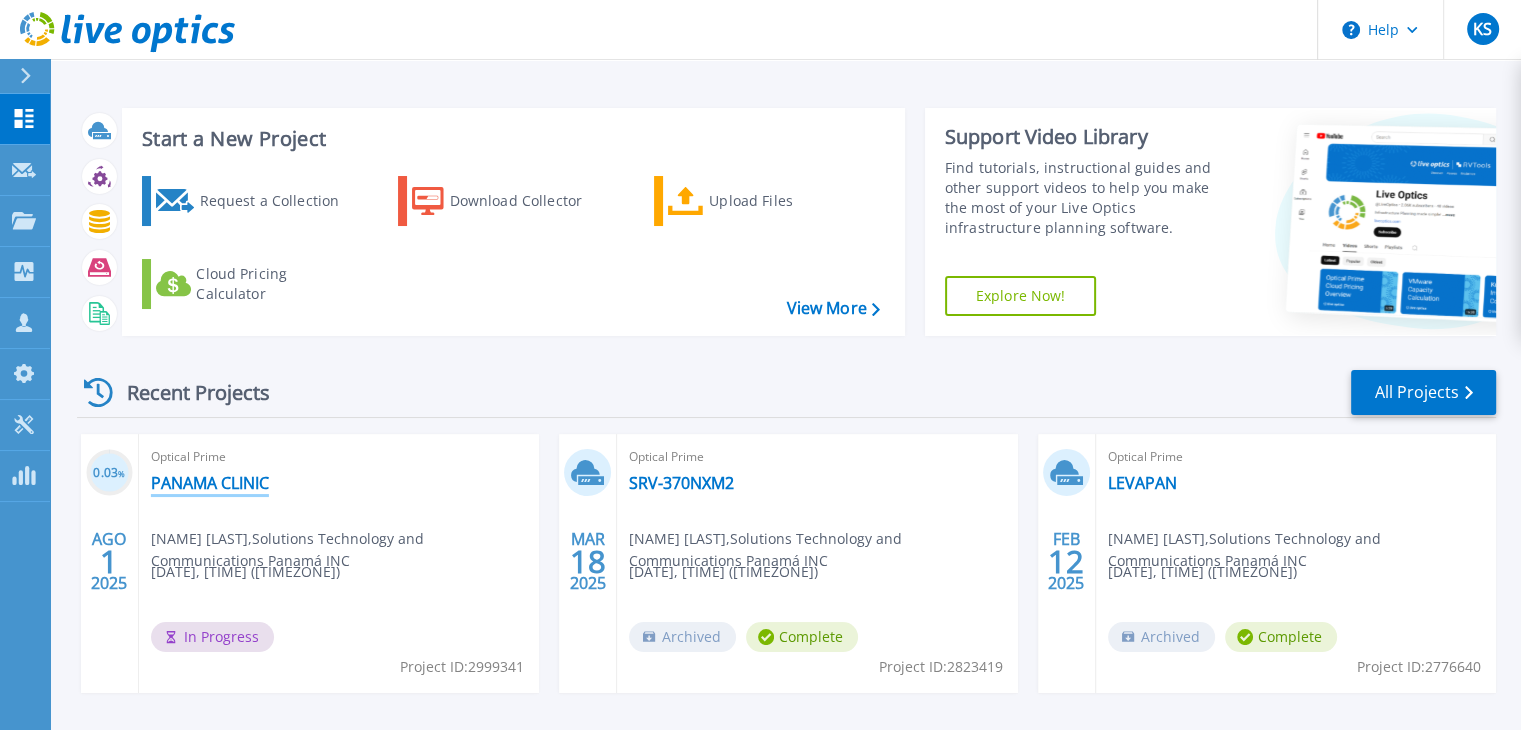 click on "PANAMA CLINIC" at bounding box center [210, 483] 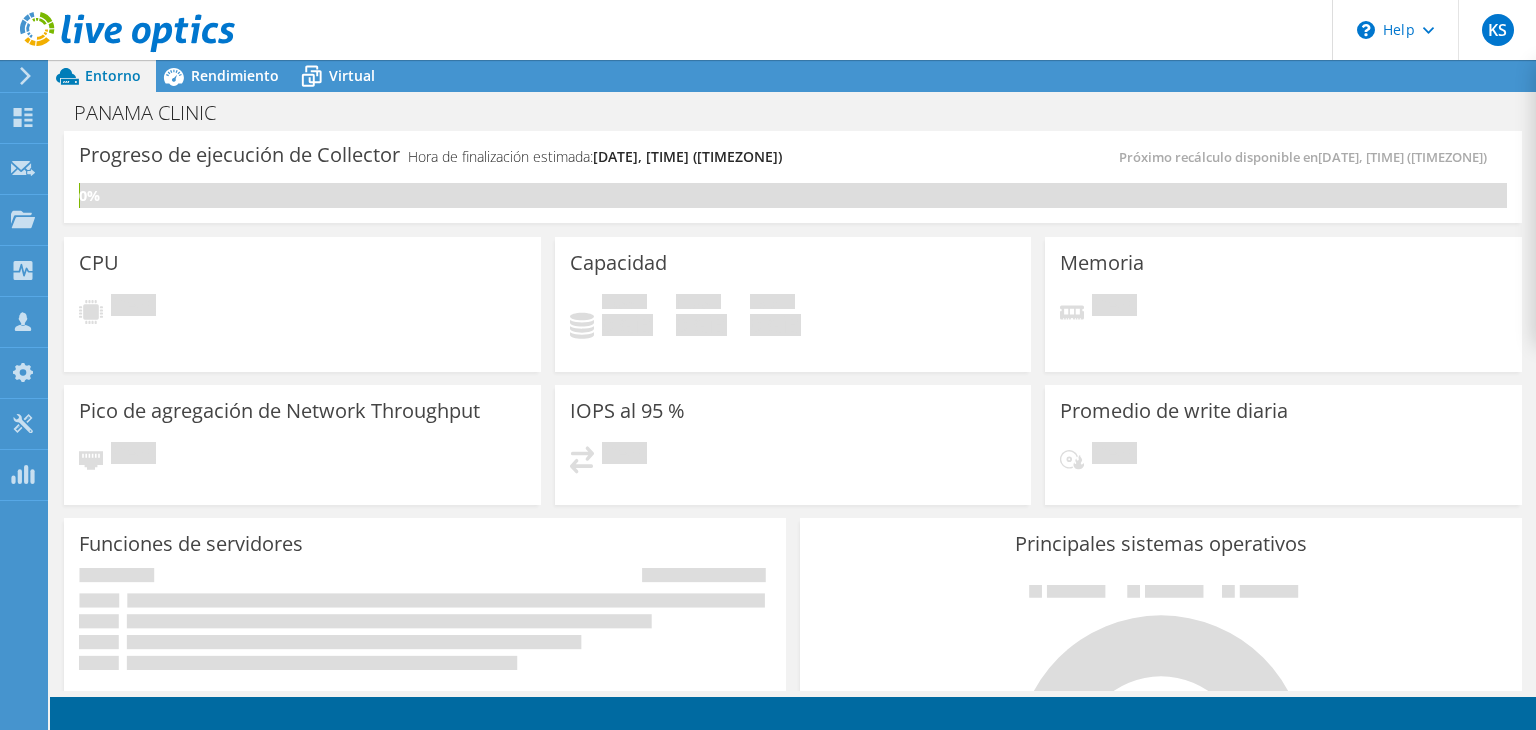 scroll, scrollTop: 0, scrollLeft: 0, axis: both 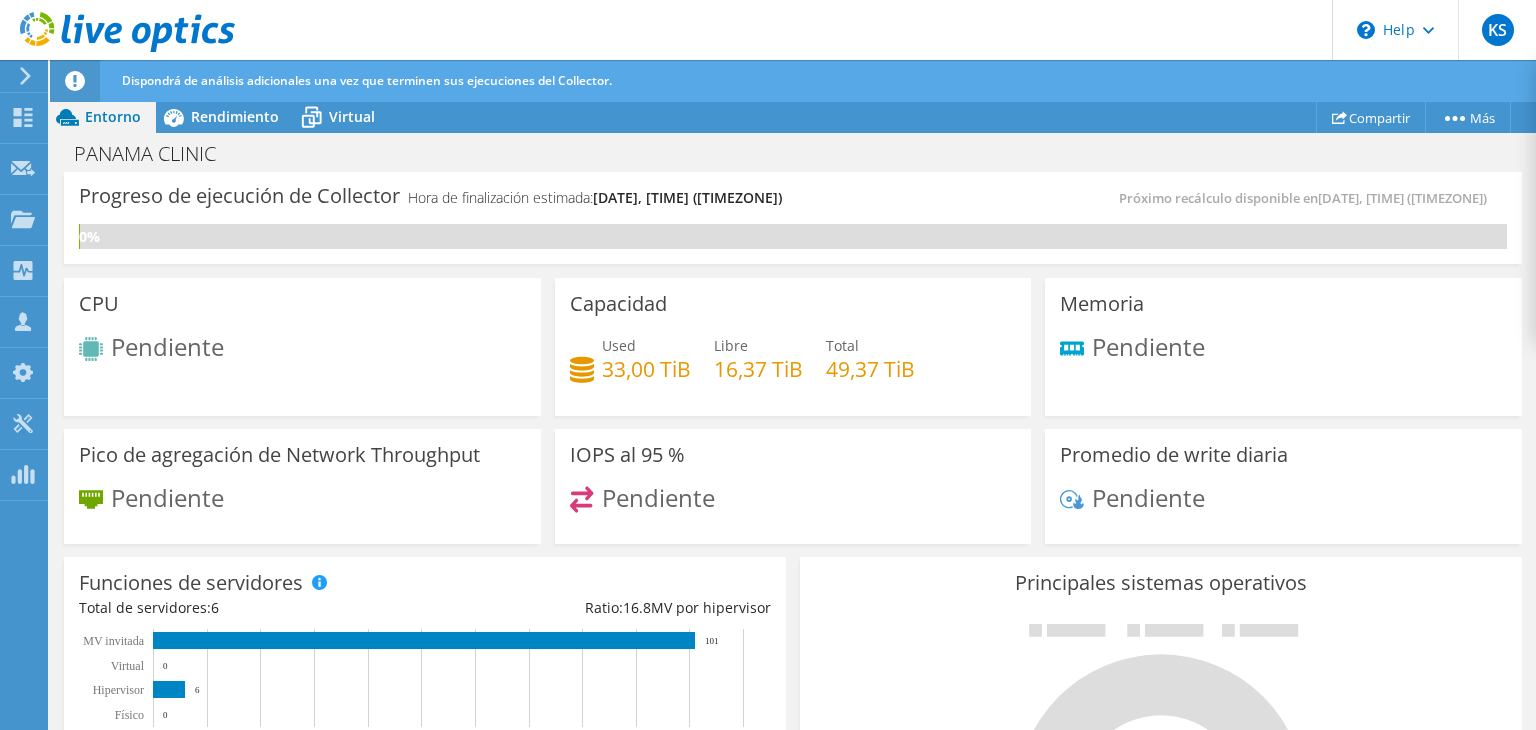 click on "0%" at bounding box center (793, 236) 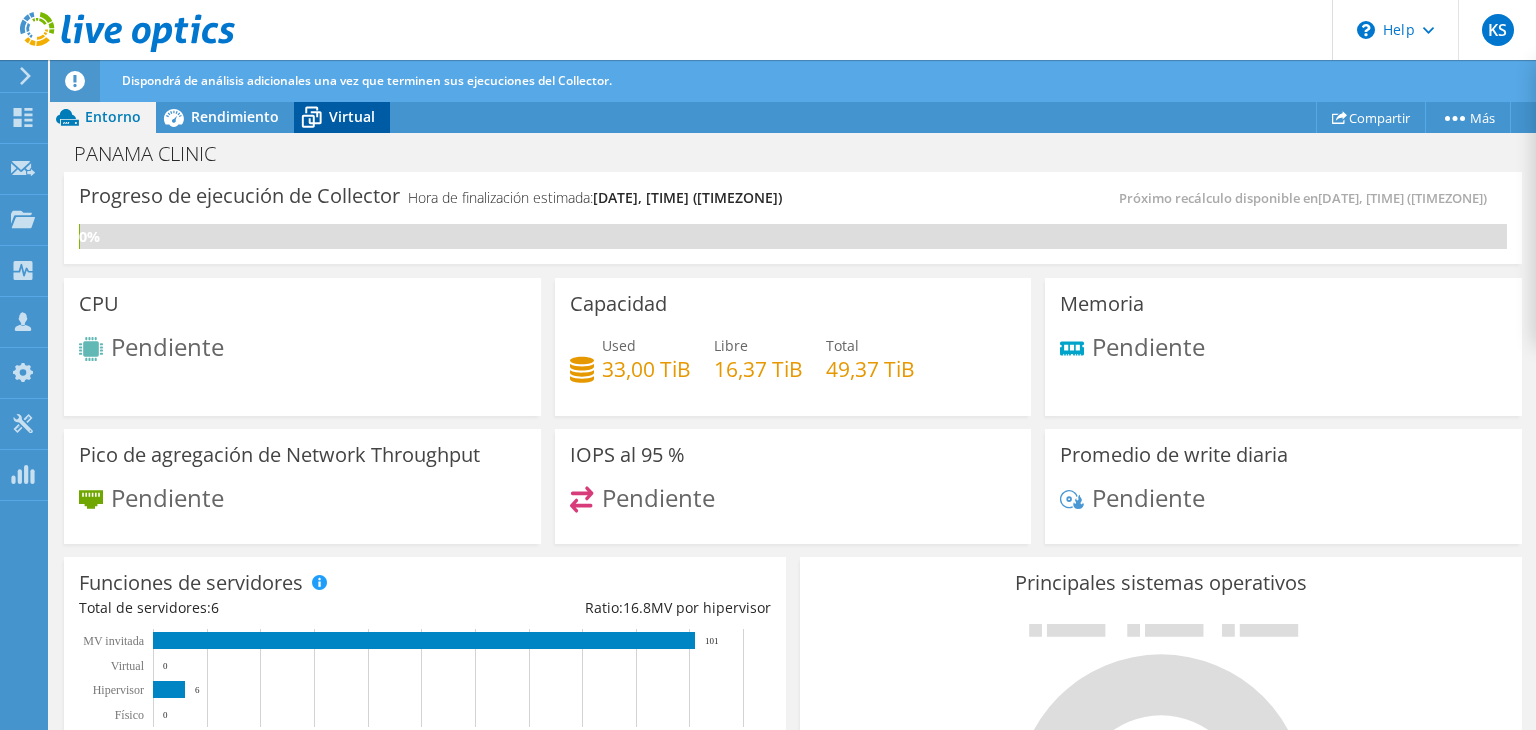 click on "Virtual" at bounding box center (352, 116) 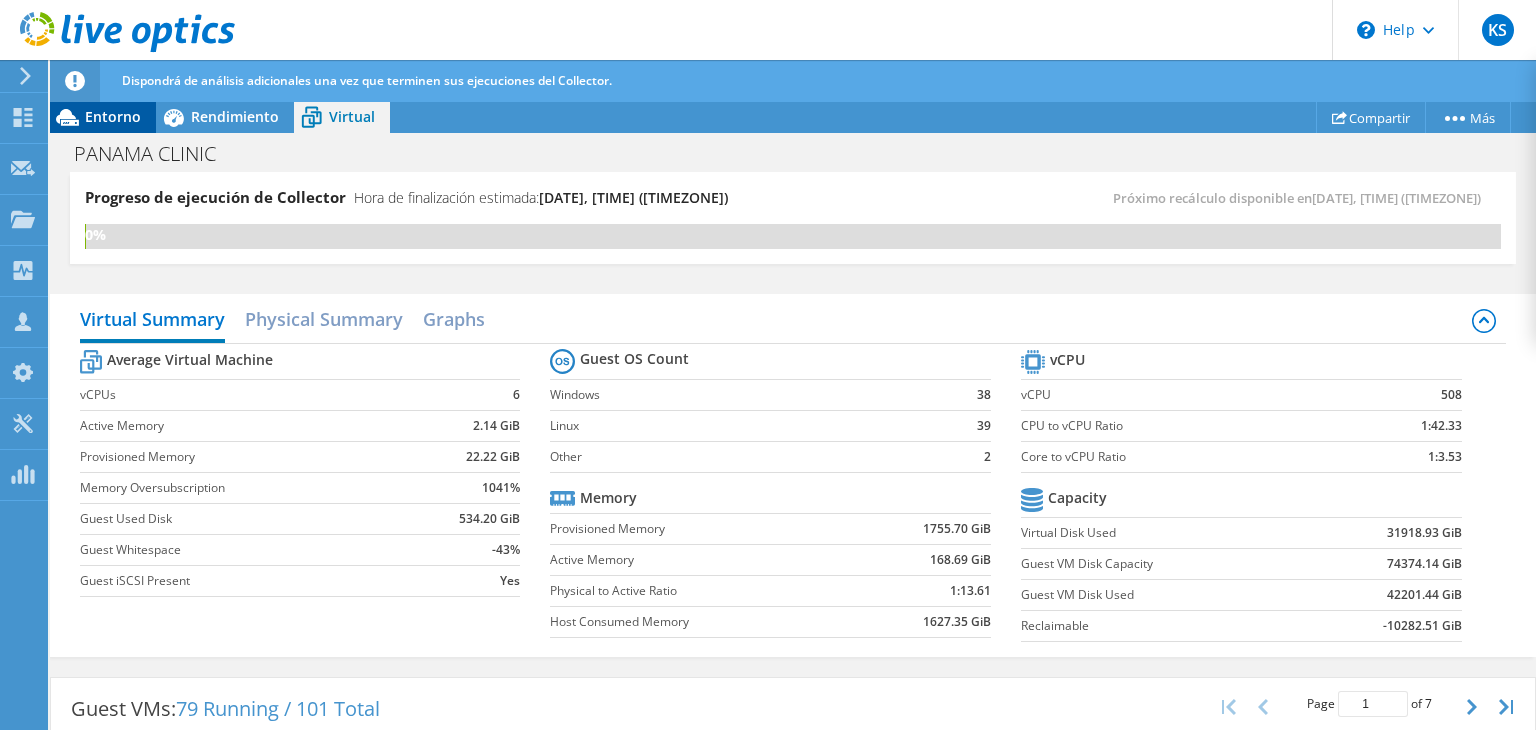 click on "Entorno" at bounding box center (113, 116) 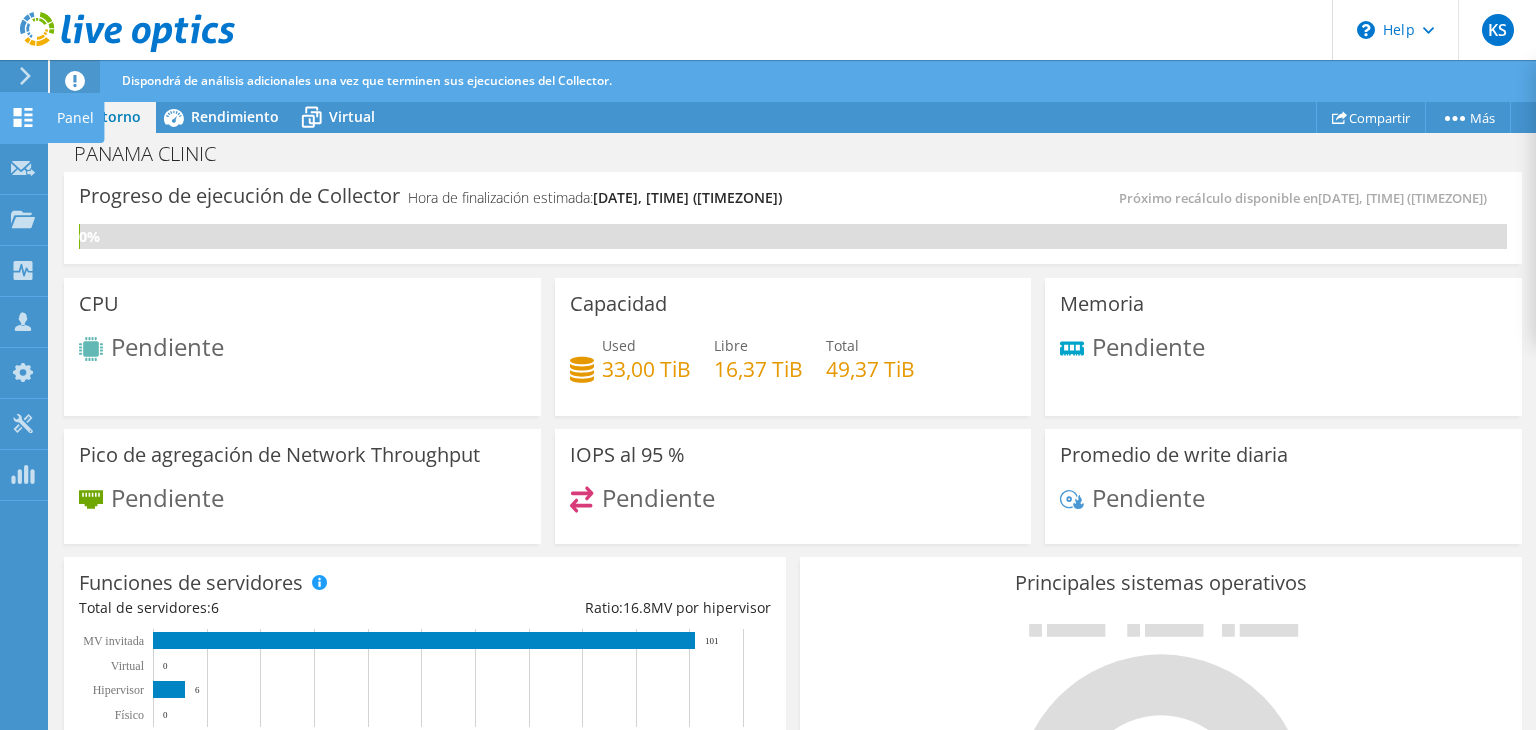 click 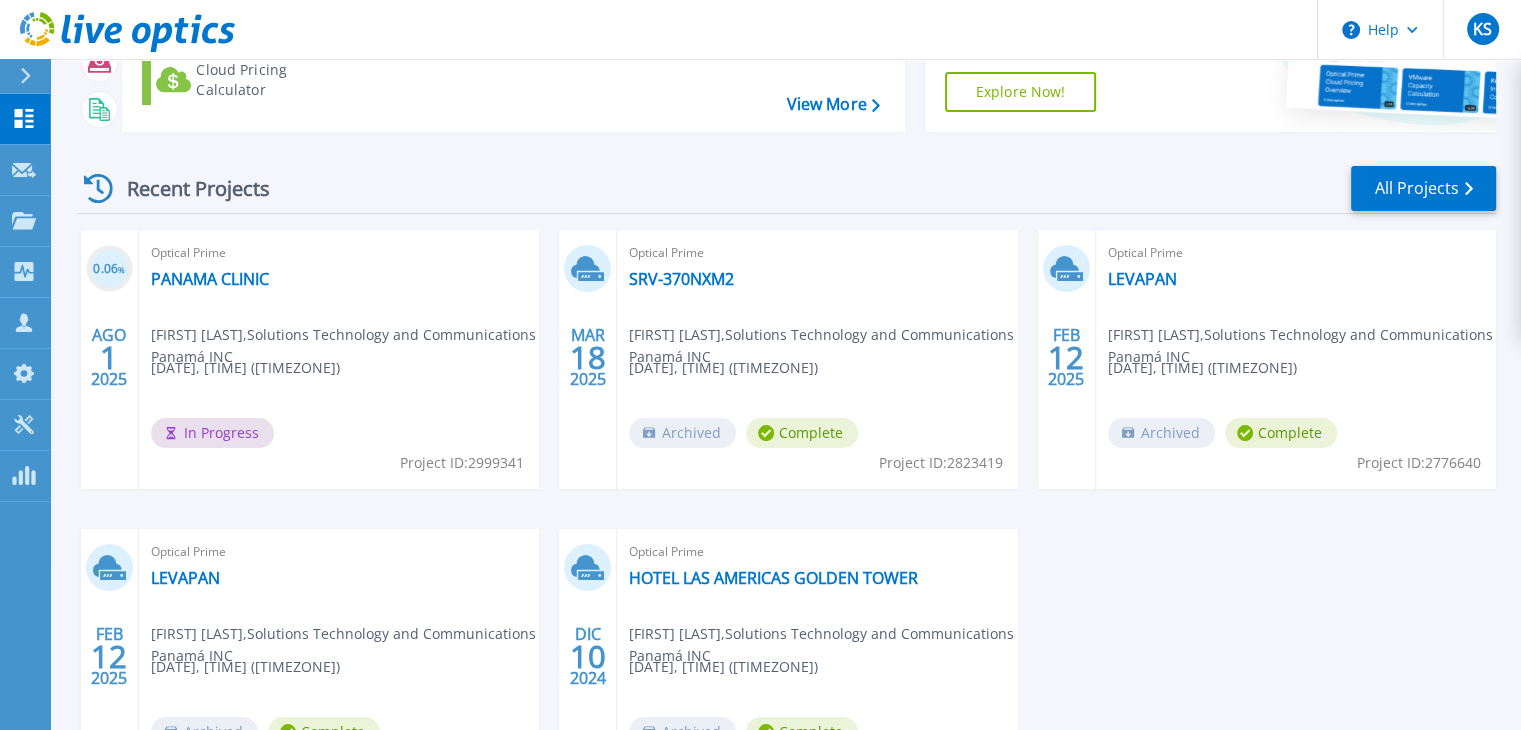 scroll, scrollTop: 204, scrollLeft: 0, axis: vertical 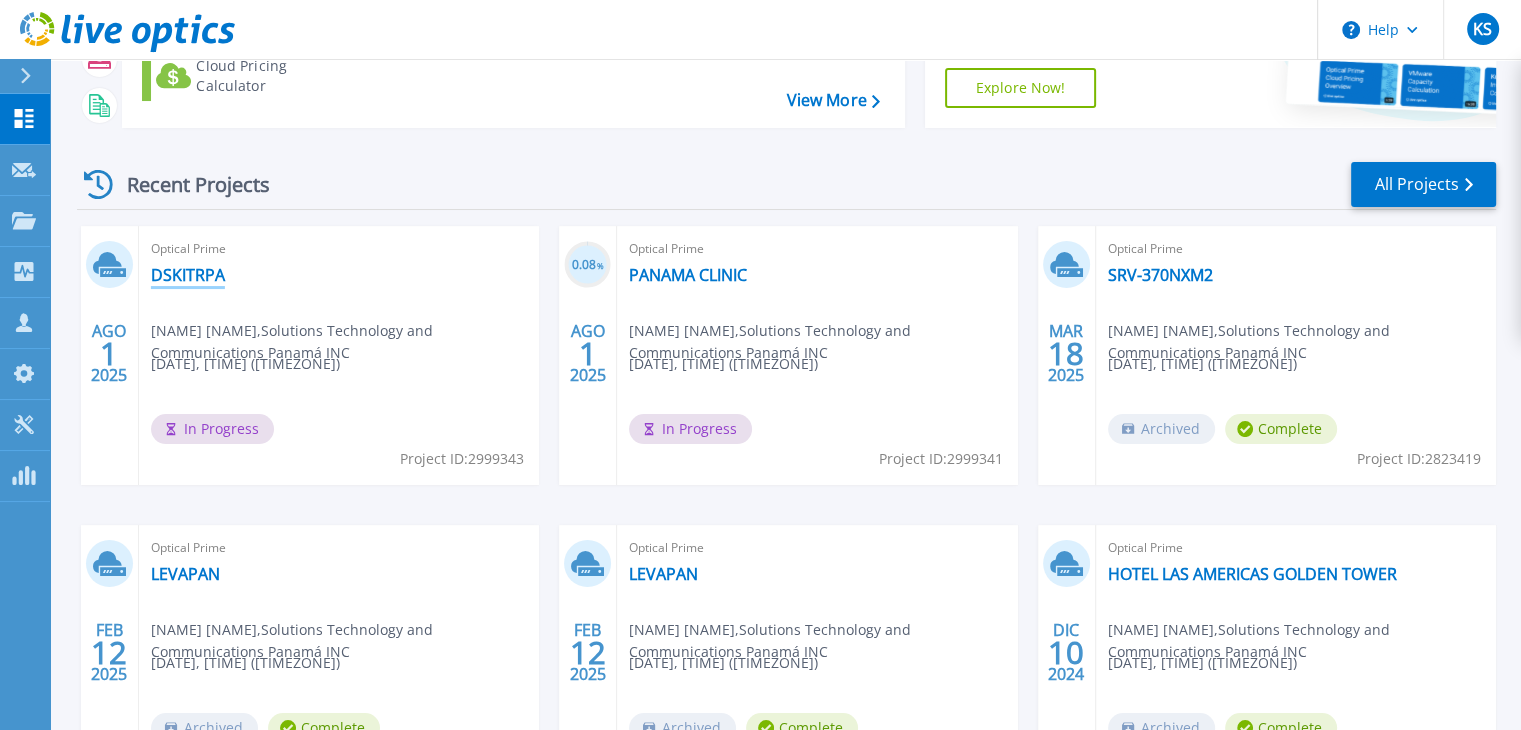 click on "DSKITRPA" at bounding box center (188, 275) 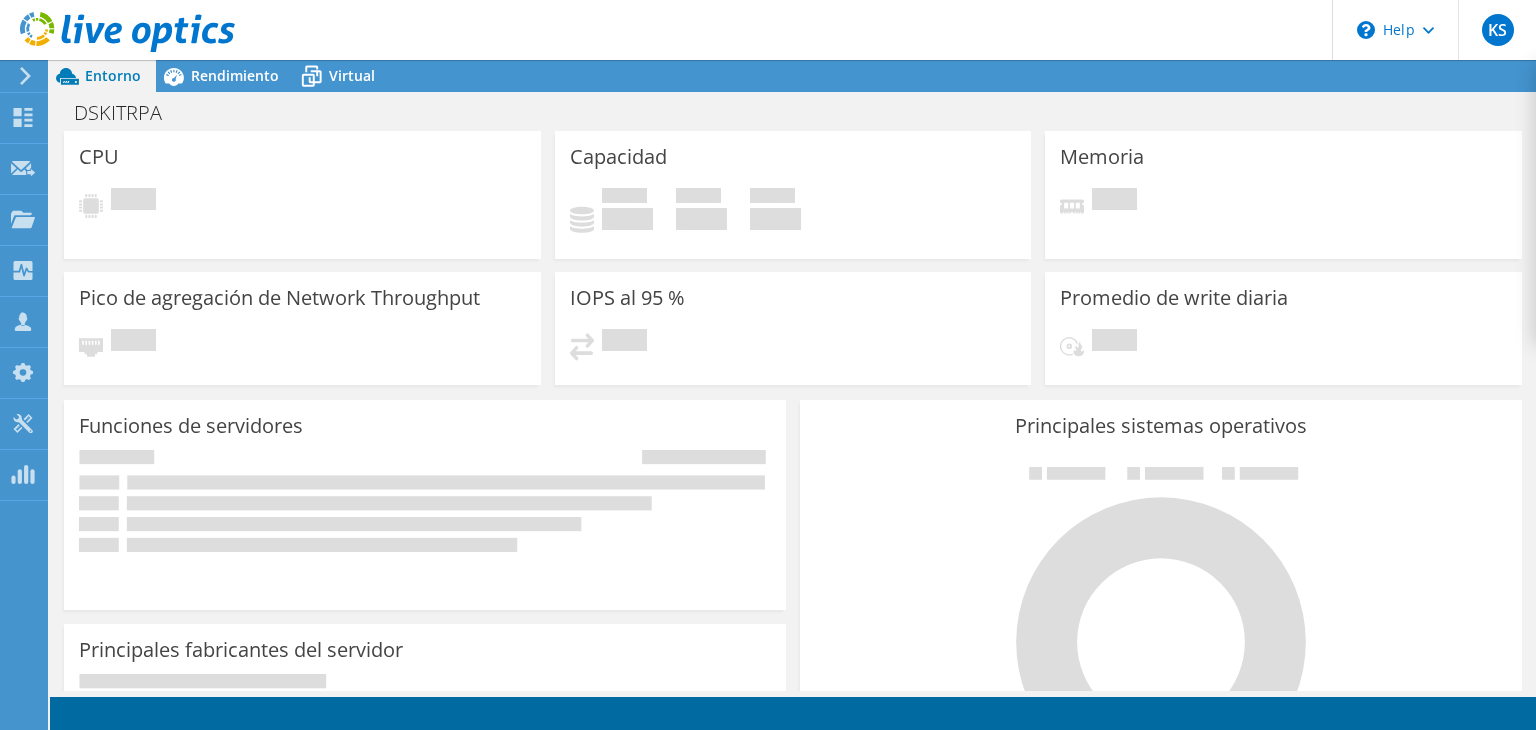 scroll, scrollTop: 0, scrollLeft: 0, axis: both 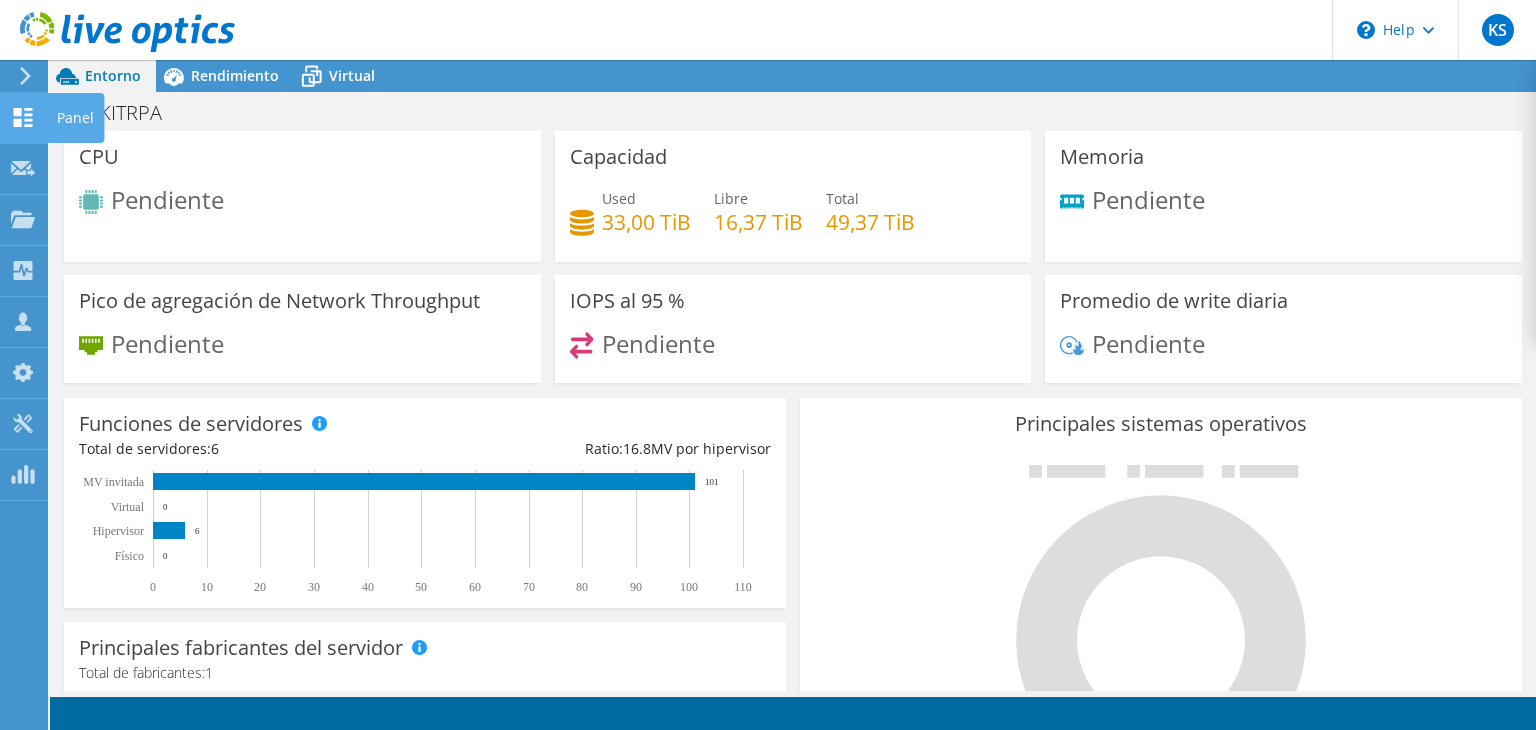 click 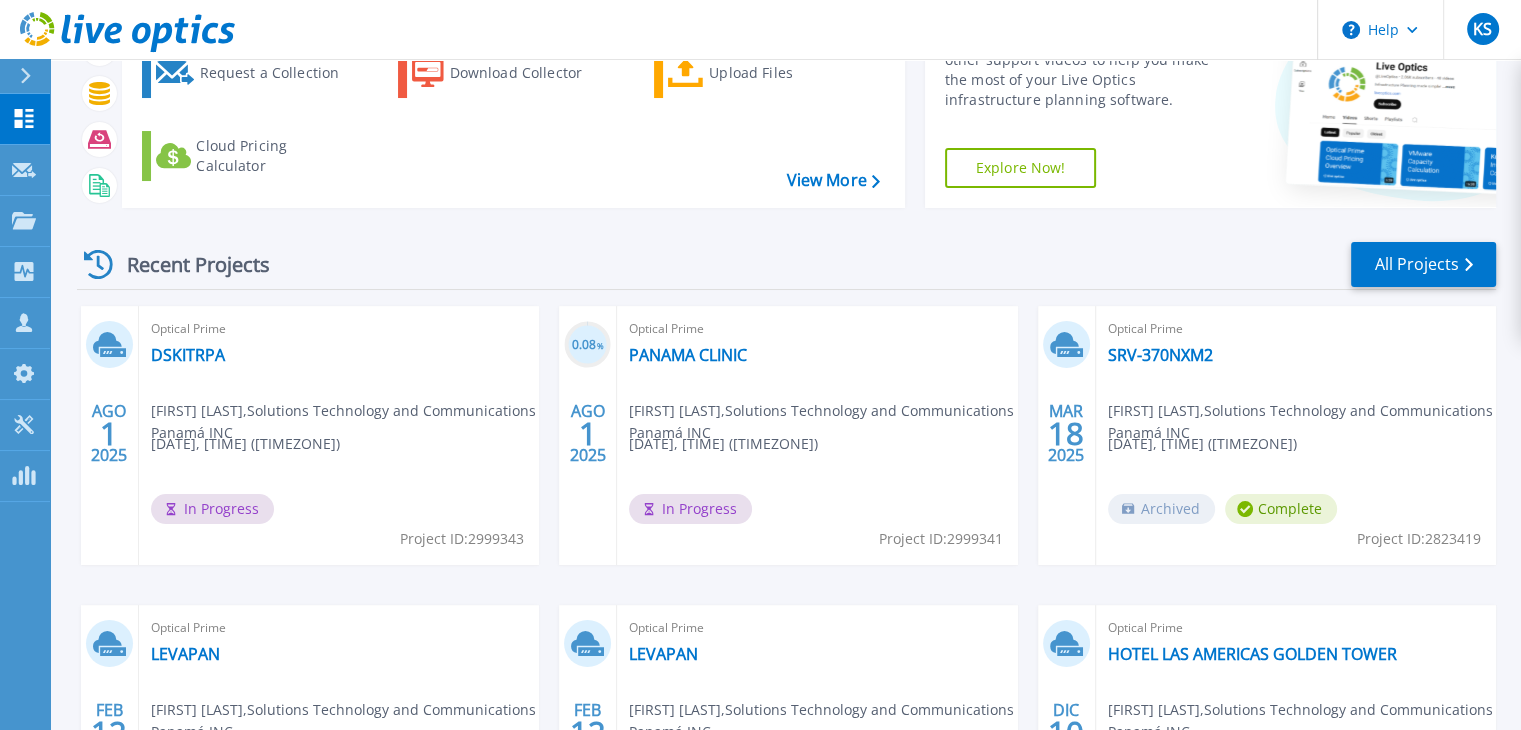 scroll, scrollTop: 128, scrollLeft: 0, axis: vertical 